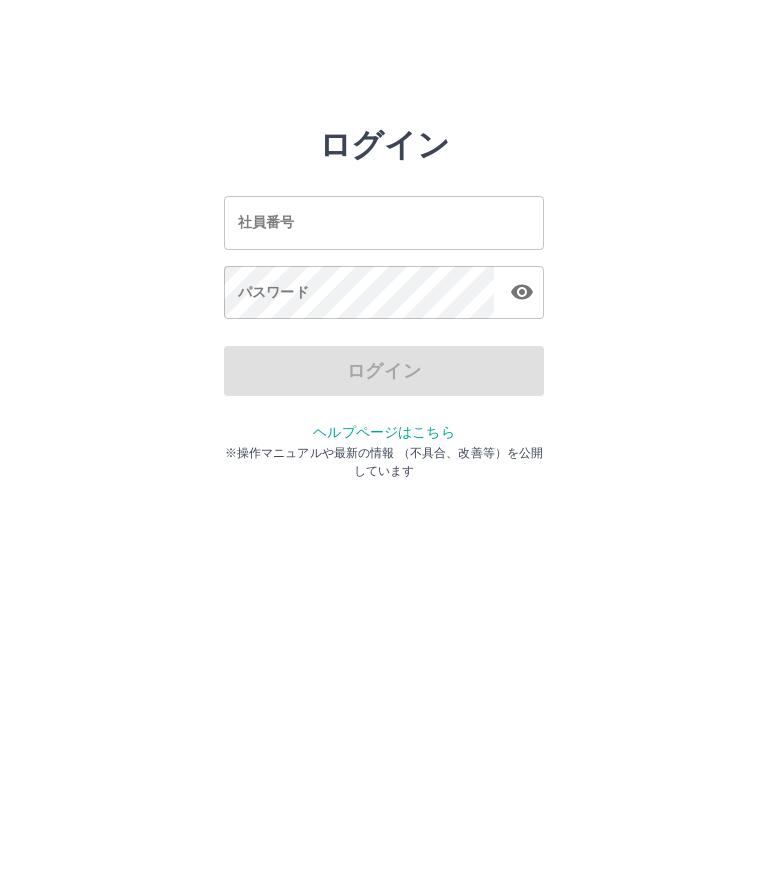 scroll, scrollTop: 0, scrollLeft: 0, axis: both 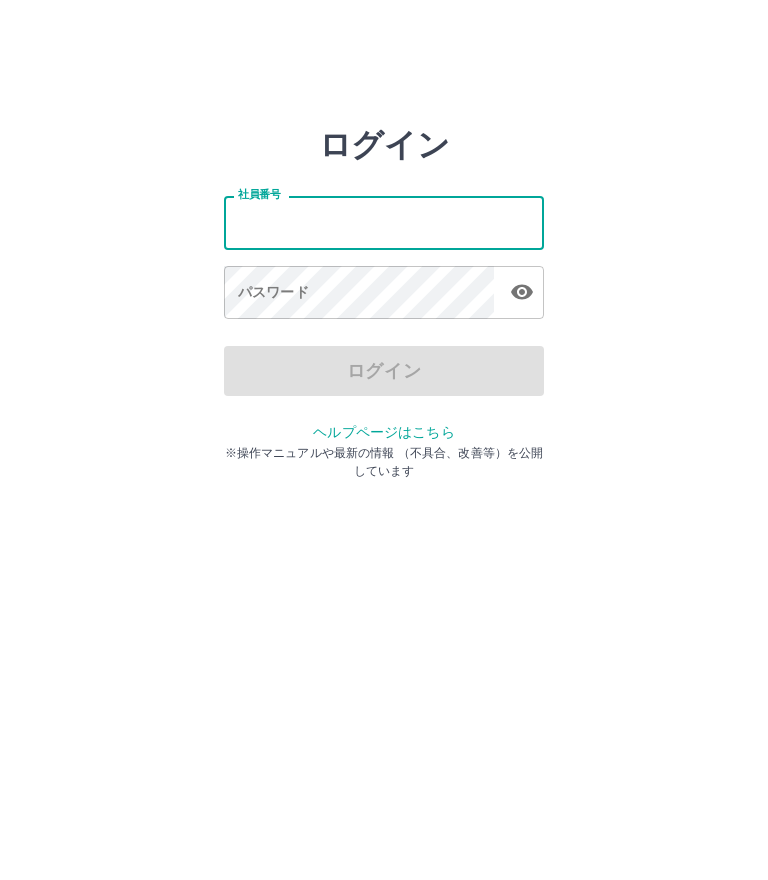 click on "社員番号" at bounding box center (384, 222) 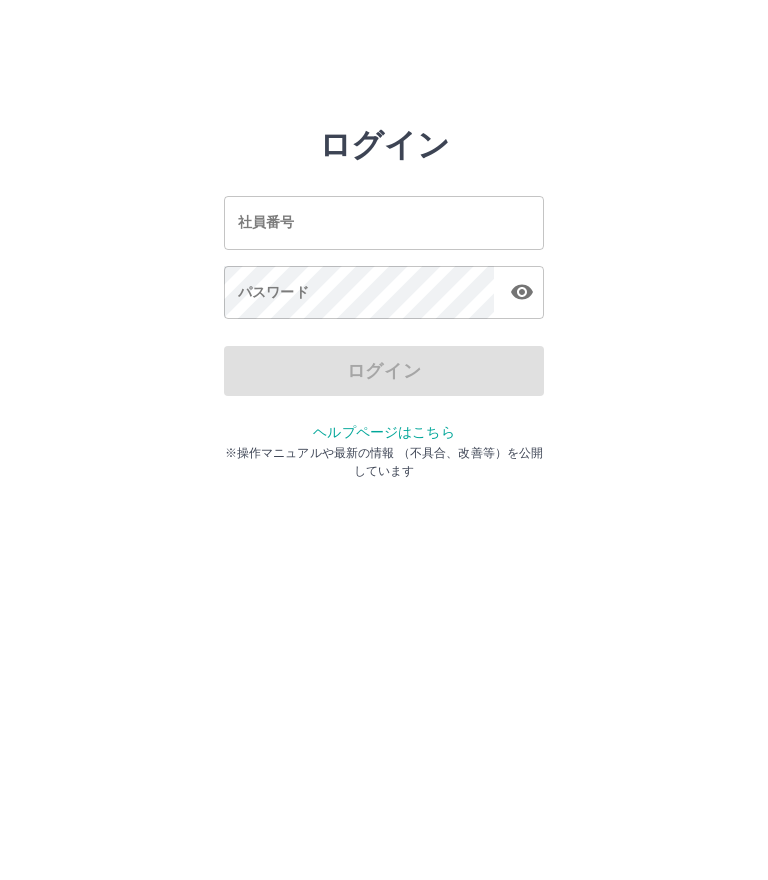 click on "社員番号 社員番号" at bounding box center (384, 222) 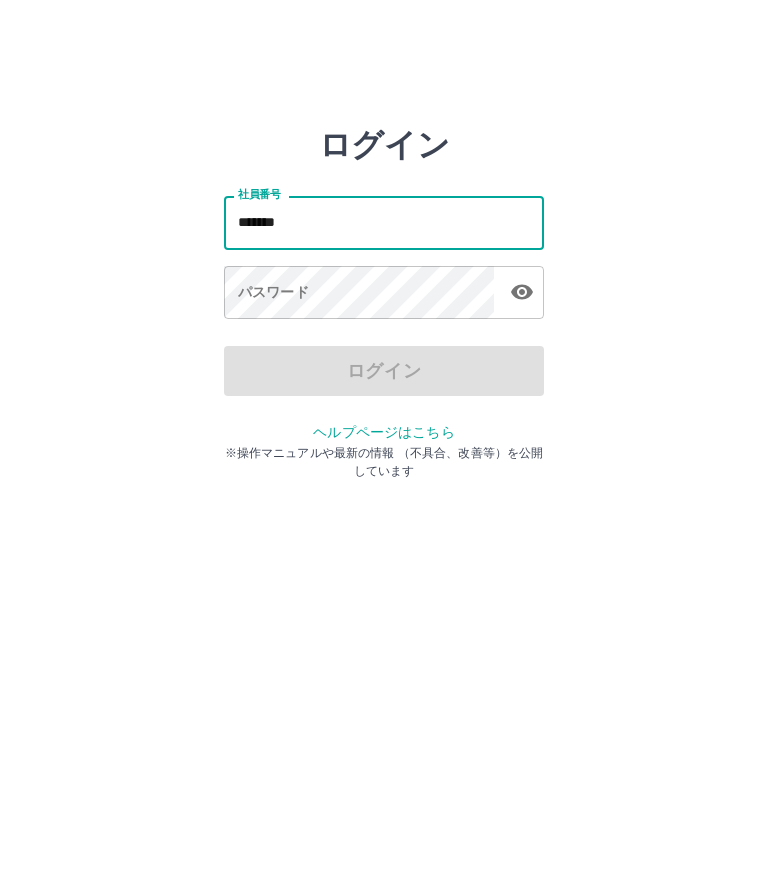 type on "*******" 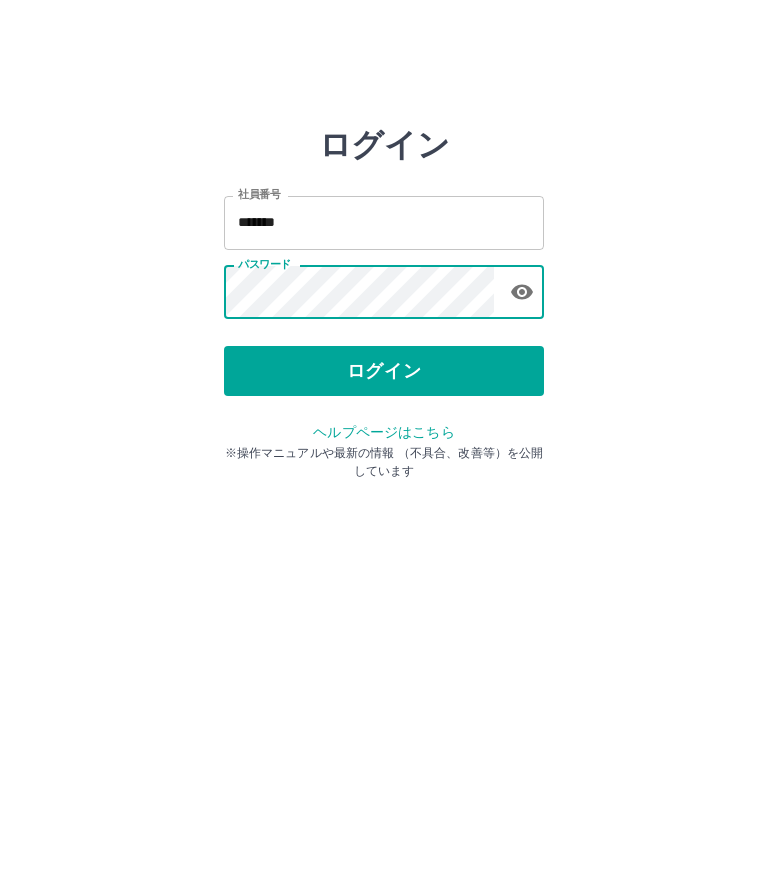 click 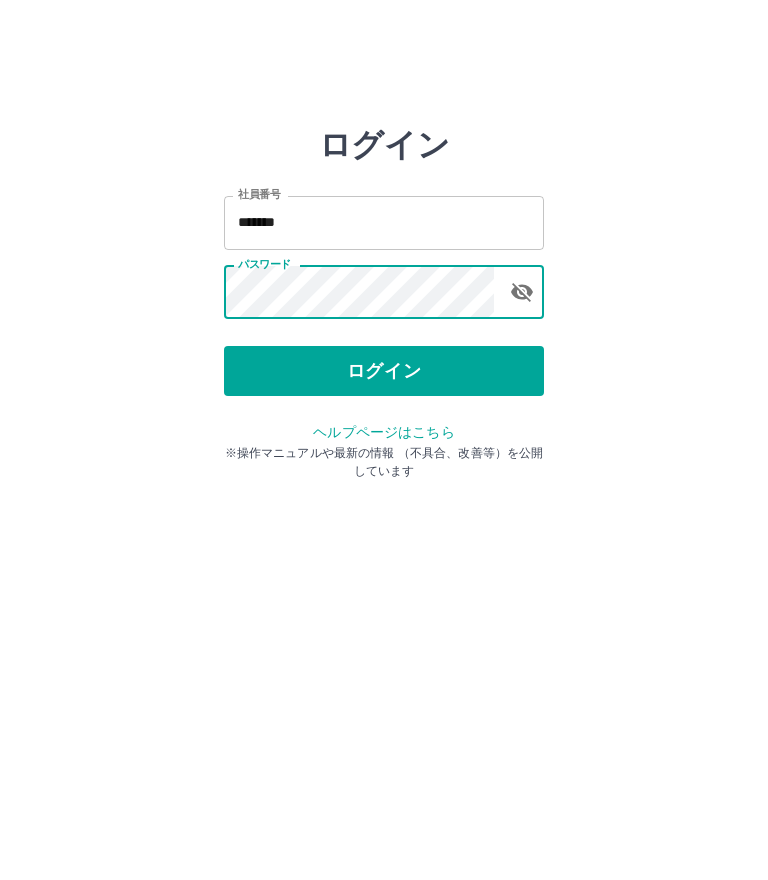 click on "ログイン" at bounding box center (384, 371) 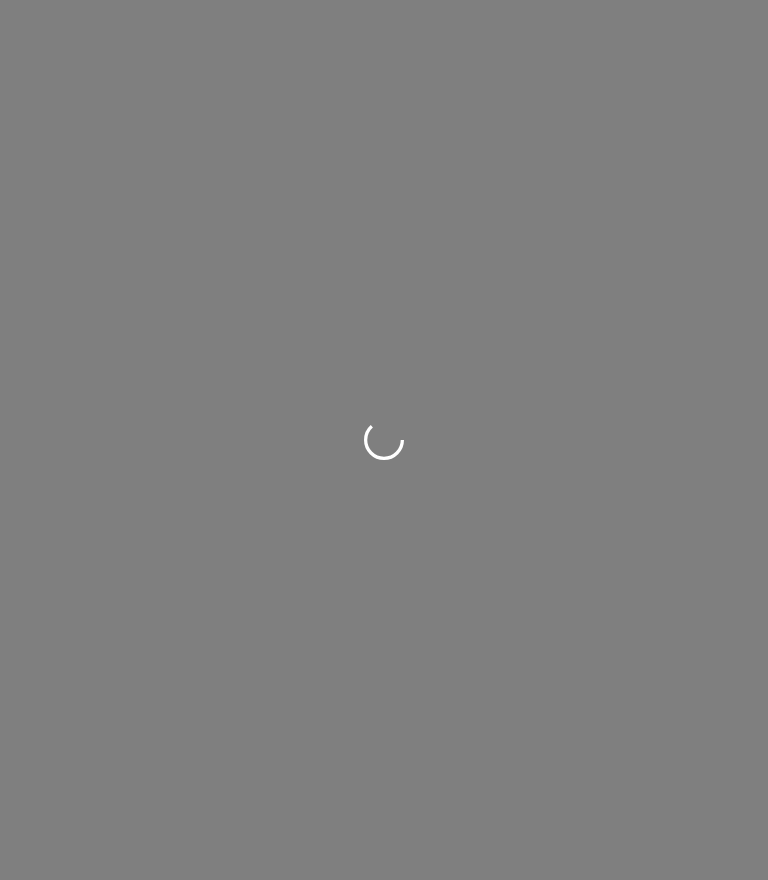scroll, scrollTop: 0, scrollLeft: 0, axis: both 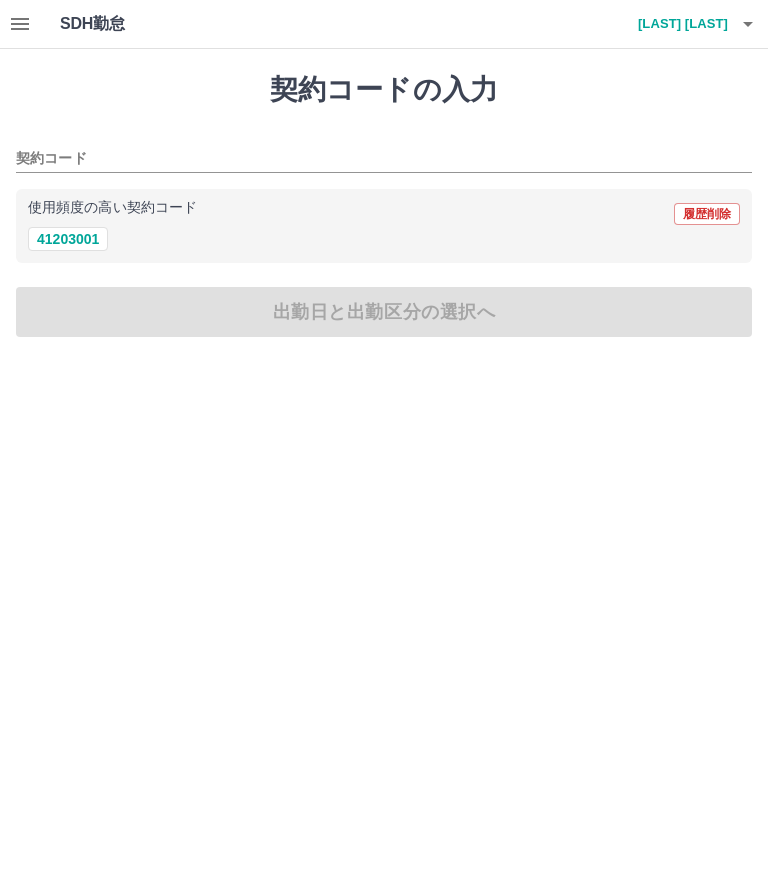 click on "契約コードの入力 契約コード 使用頻度の高い契約コード 履歴削除 41203001 出勤日と出勤区分の選択へ" at bounding box center [384, 205] 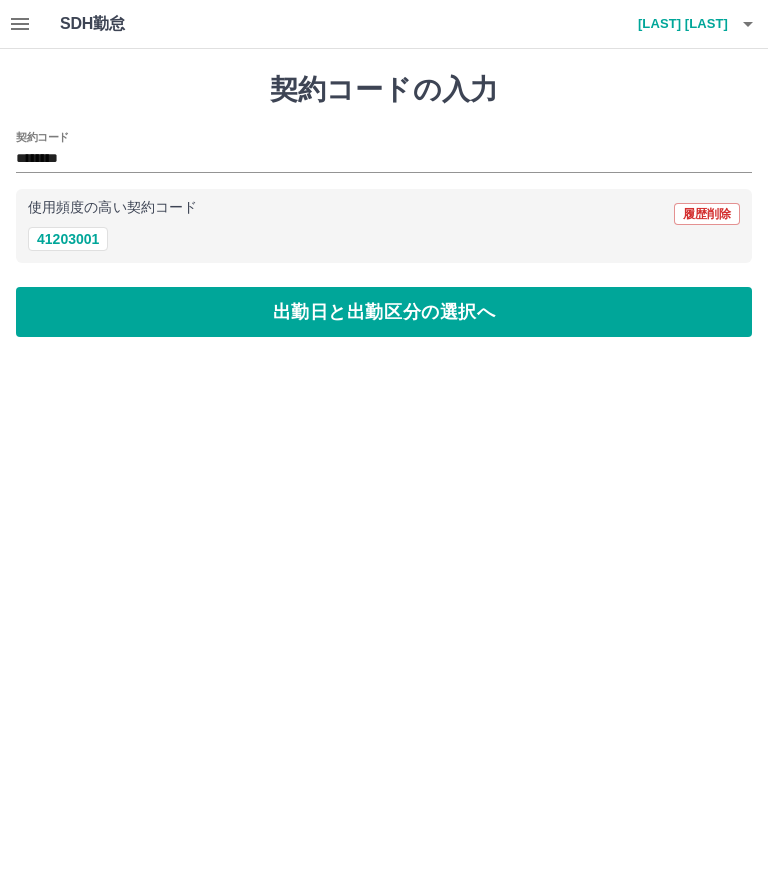 click on "出勤日と出勤区分の選択へ" at bounding box center [384, 312] 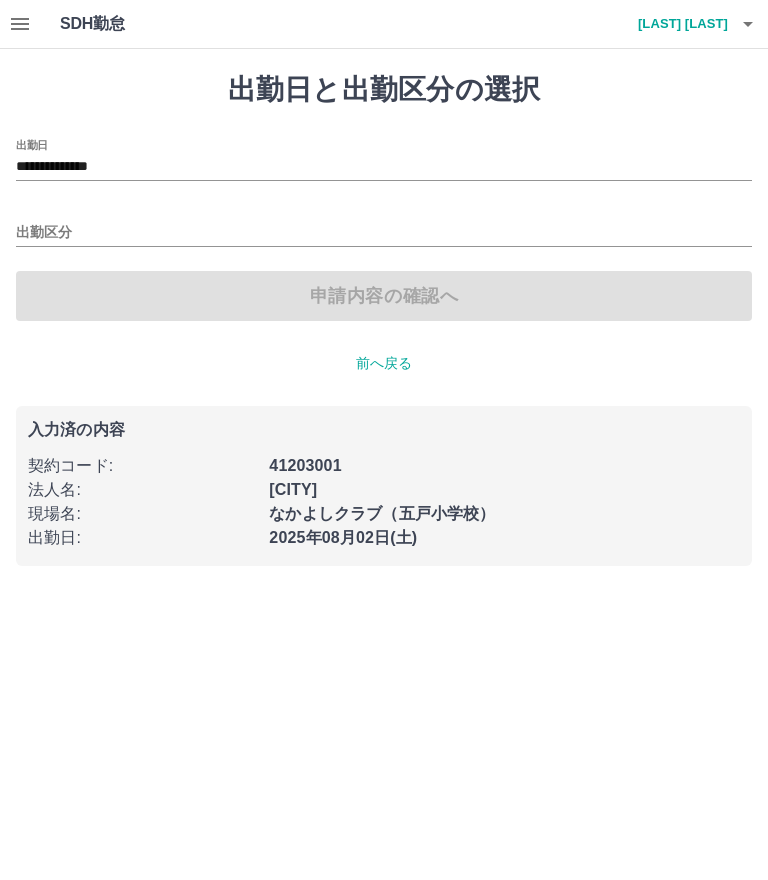 click on "**********" at bounding box center (384, 167) 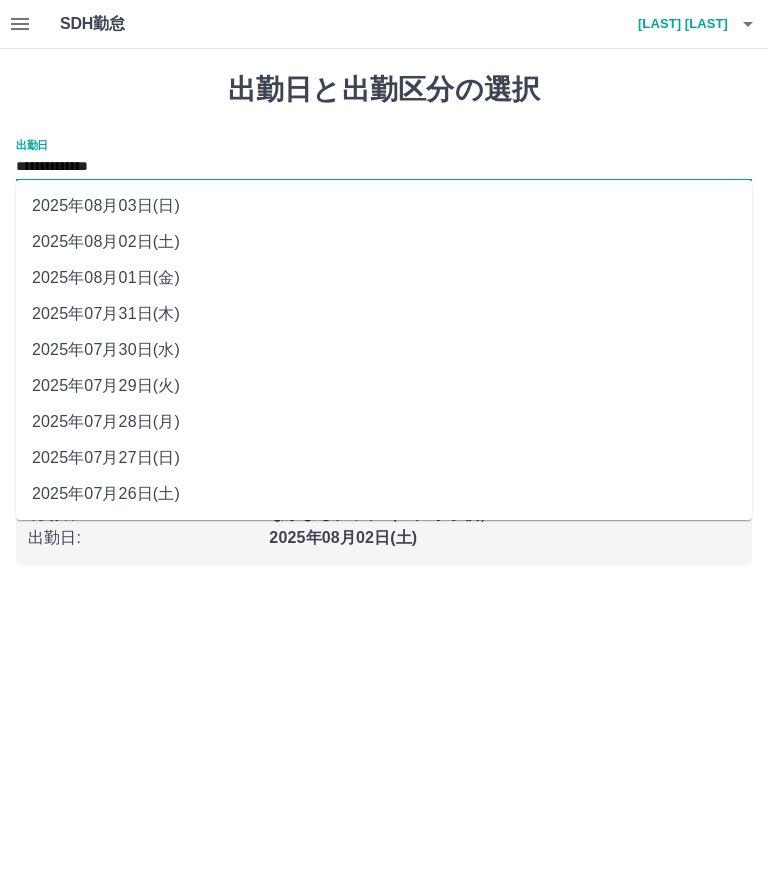 click on "**********" at bounding box center [384, 160] 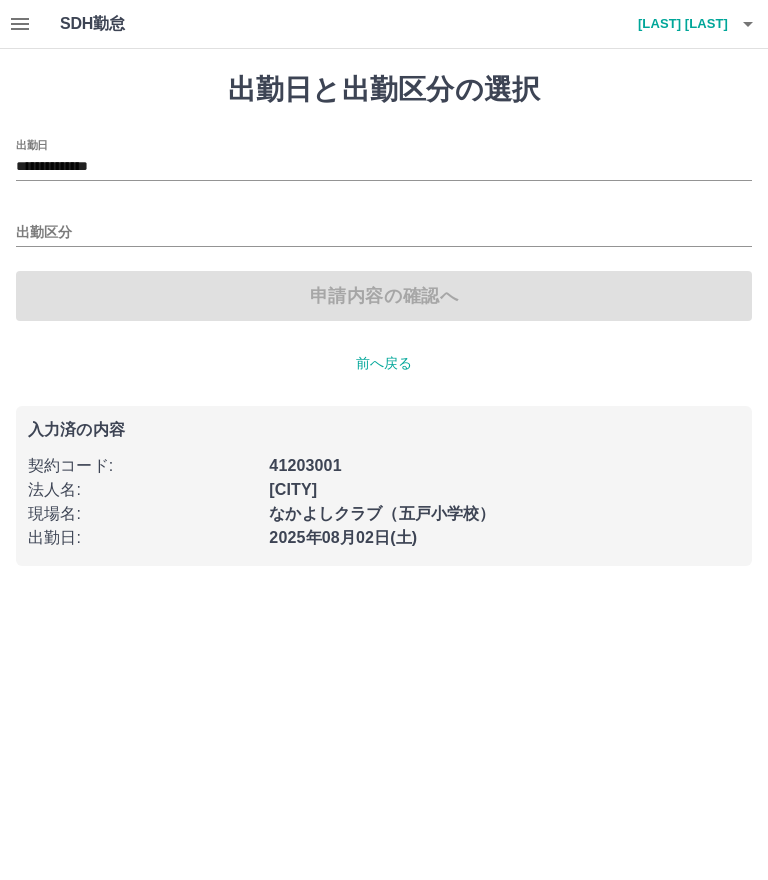click on "前へ戻る" at bounding box center [384, 363] 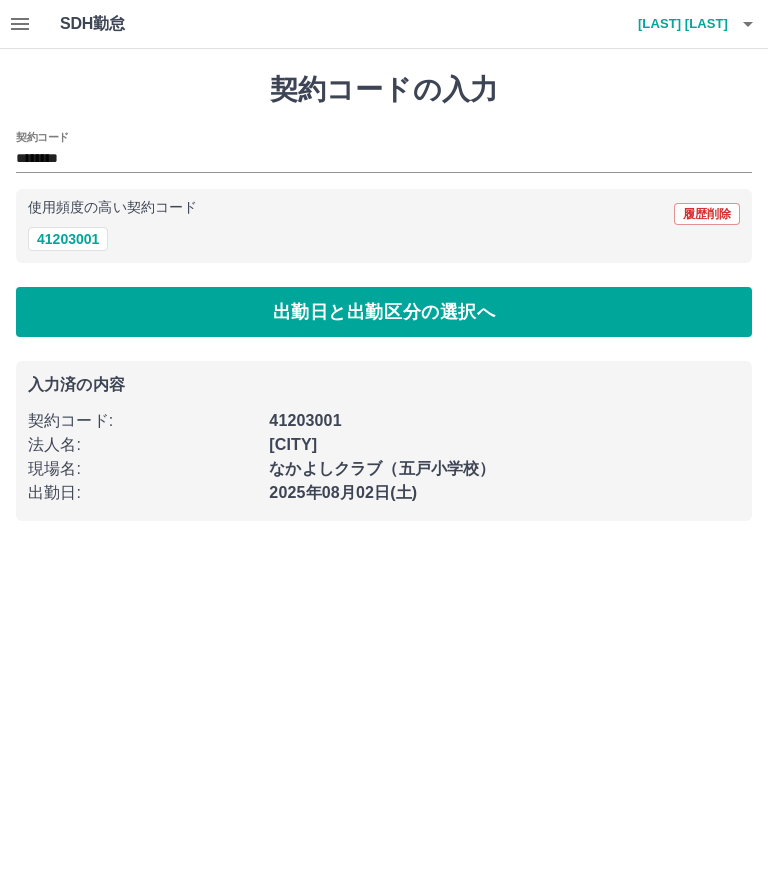click on "出勤日と出勤区分の選択へ" at bounding box center (384, 312) 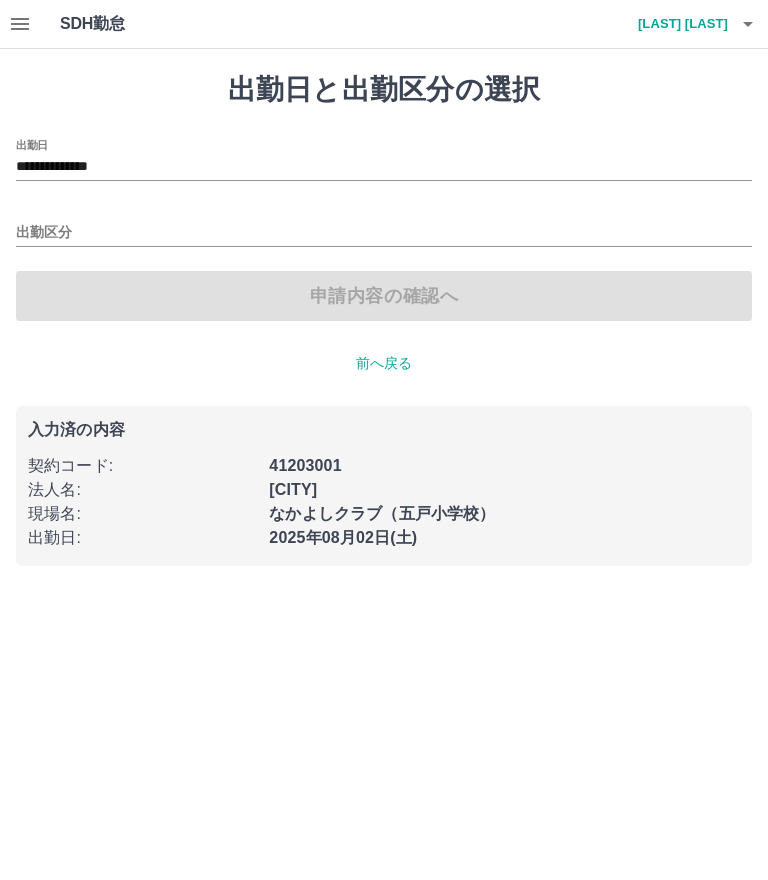 click on "出勤区分" at bounding box center (384, 233) 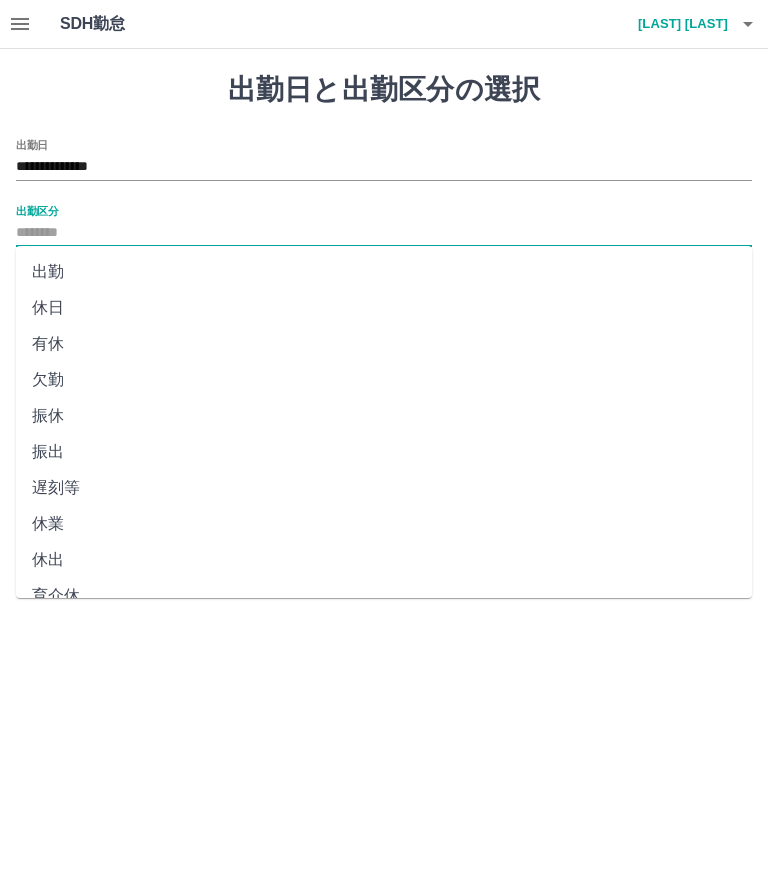 click on "**********" at bounding box center [384, 319] 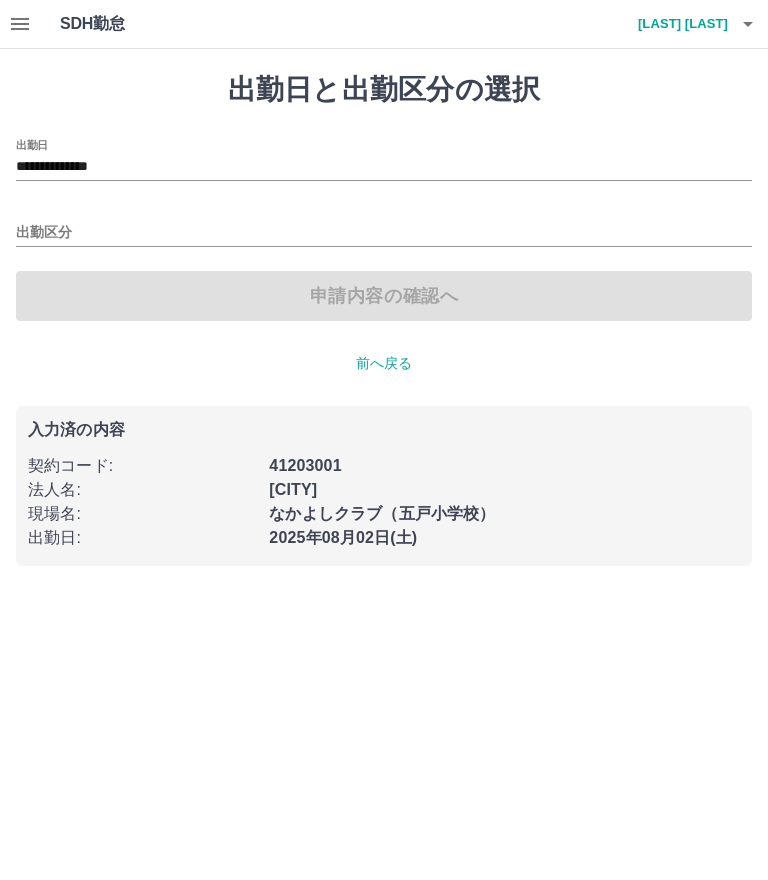 click on "**********" at bounding box center (384, 167) 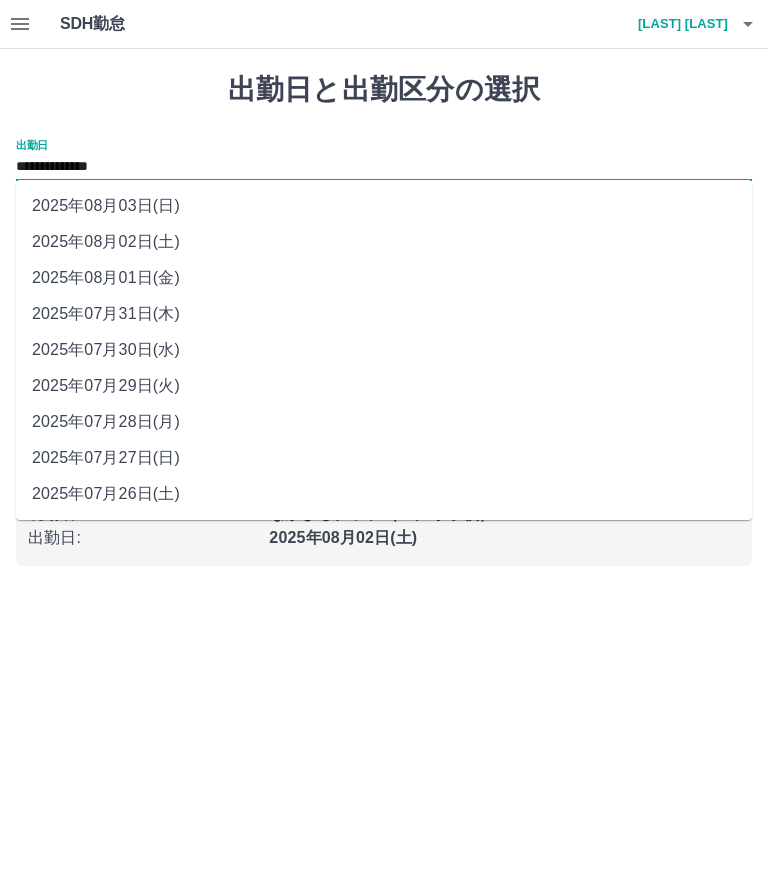 click on "2025年08月01日(金)" at bounding box center [384, 278] 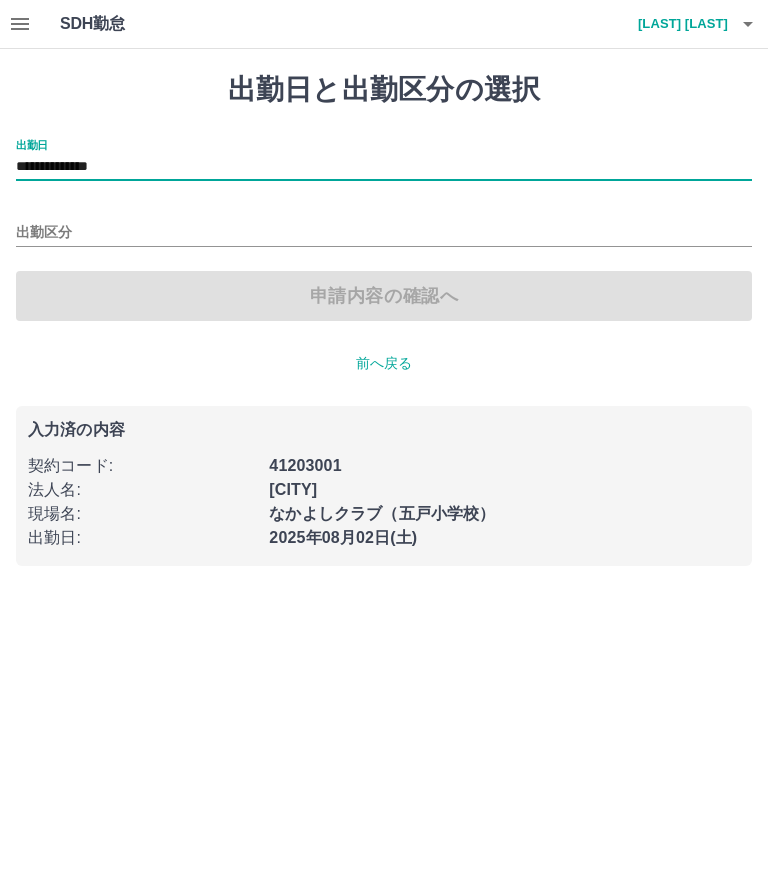 type on "**********" 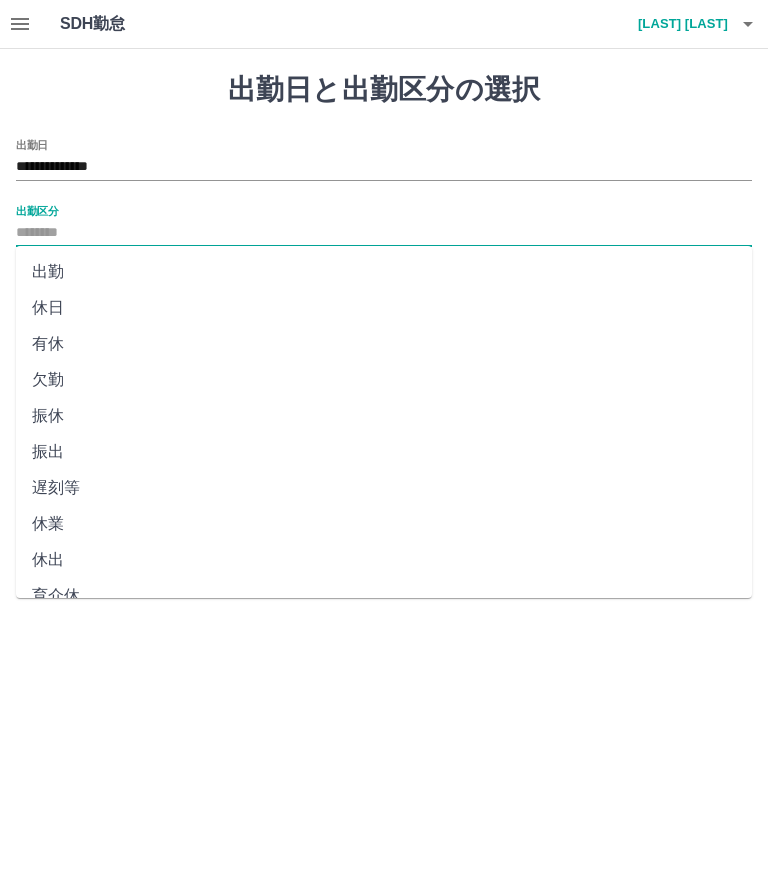 click on "休日" at bounding box center [384, 308] 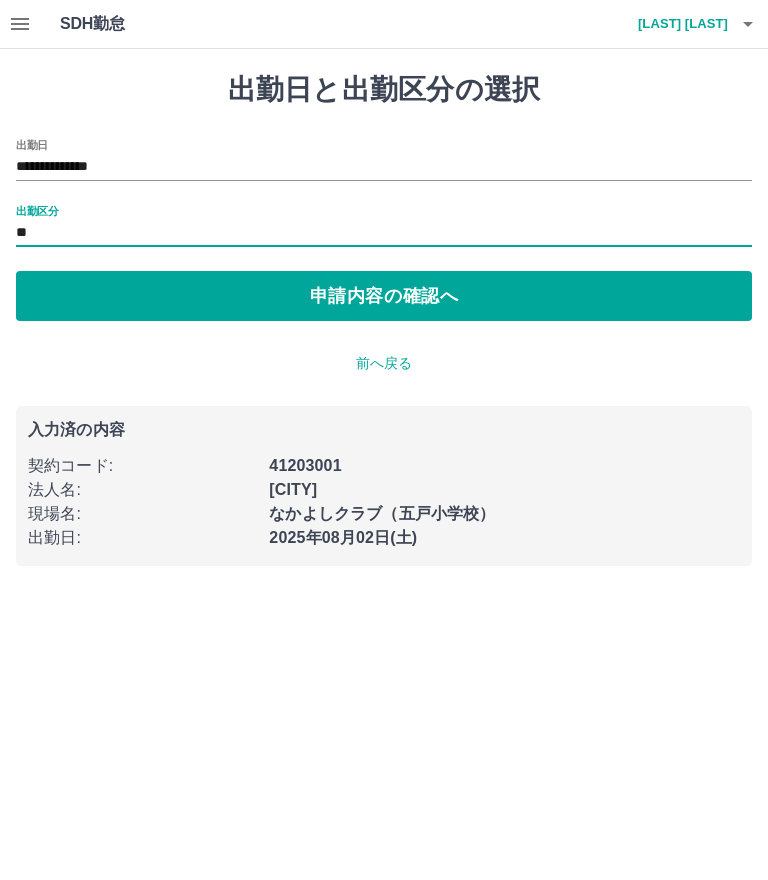 click on "申請内容の確認へ" at bounding box center [384, 296] 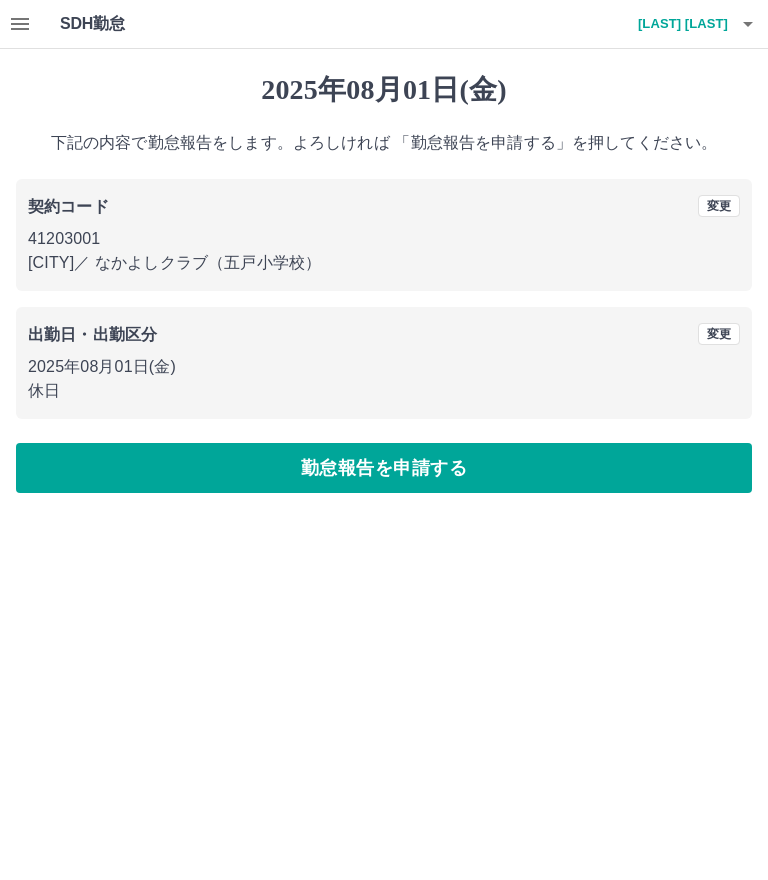 click on "勤怠報告を申請する" at bounding box center [384, 468] 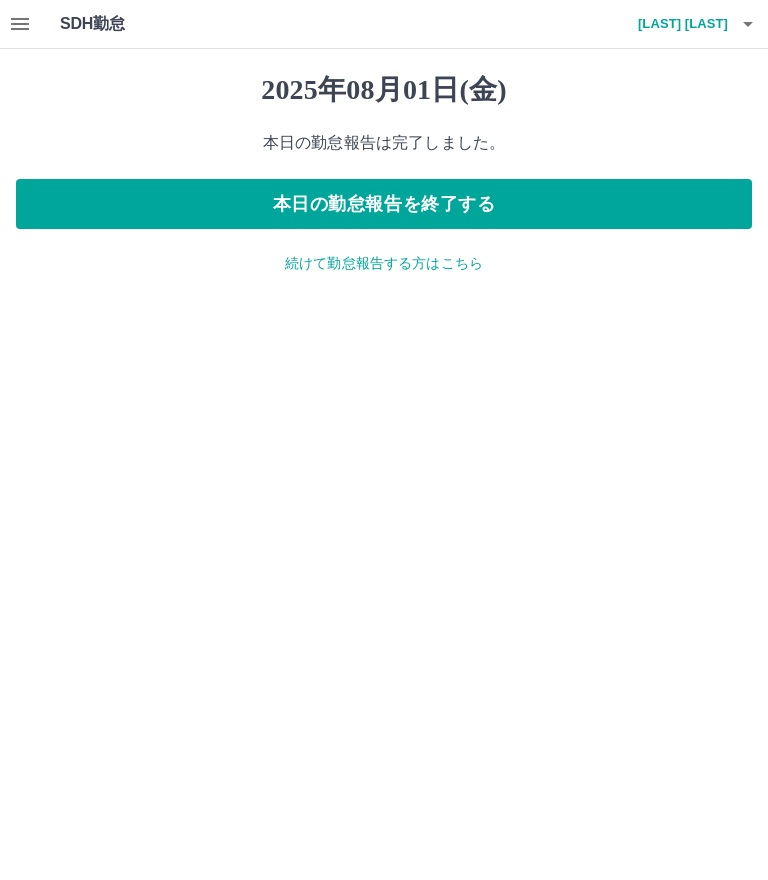 click on "続けて勤怠報告する方はこちら" at bounding box center (384, 263) 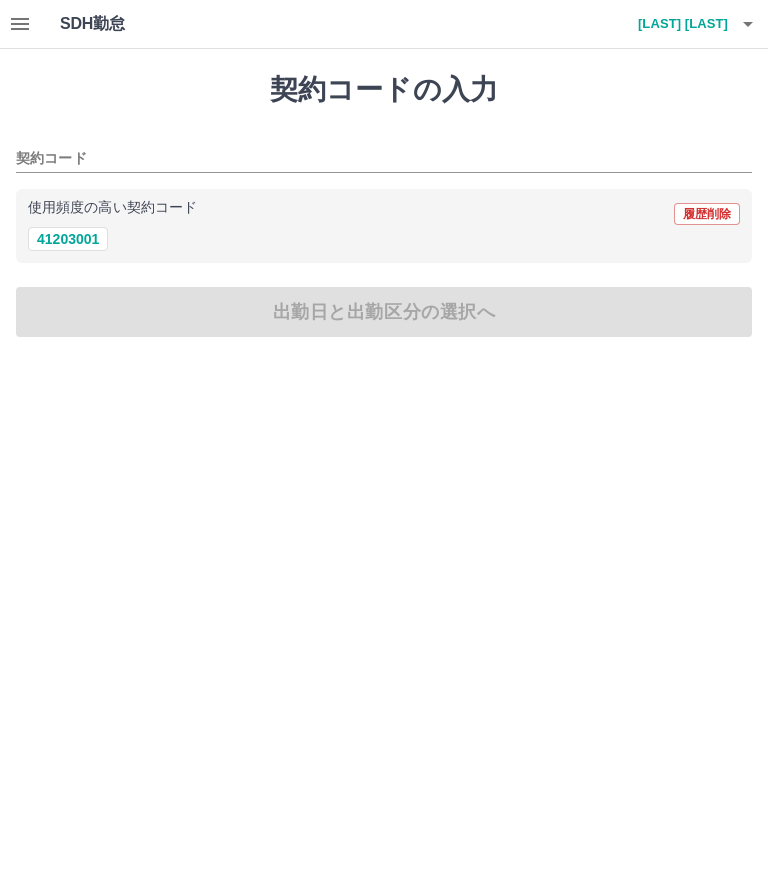click on "41203001" at bounding box center (68, 239) 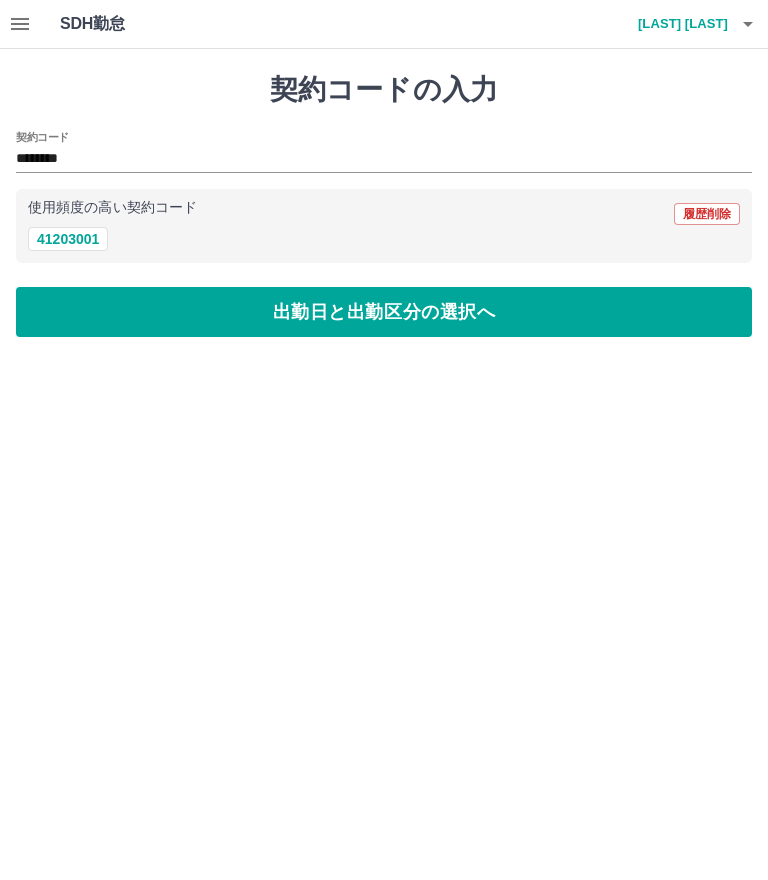 click on "出勤日と出勤区分の選択へ" at bounding box center (384, 312) 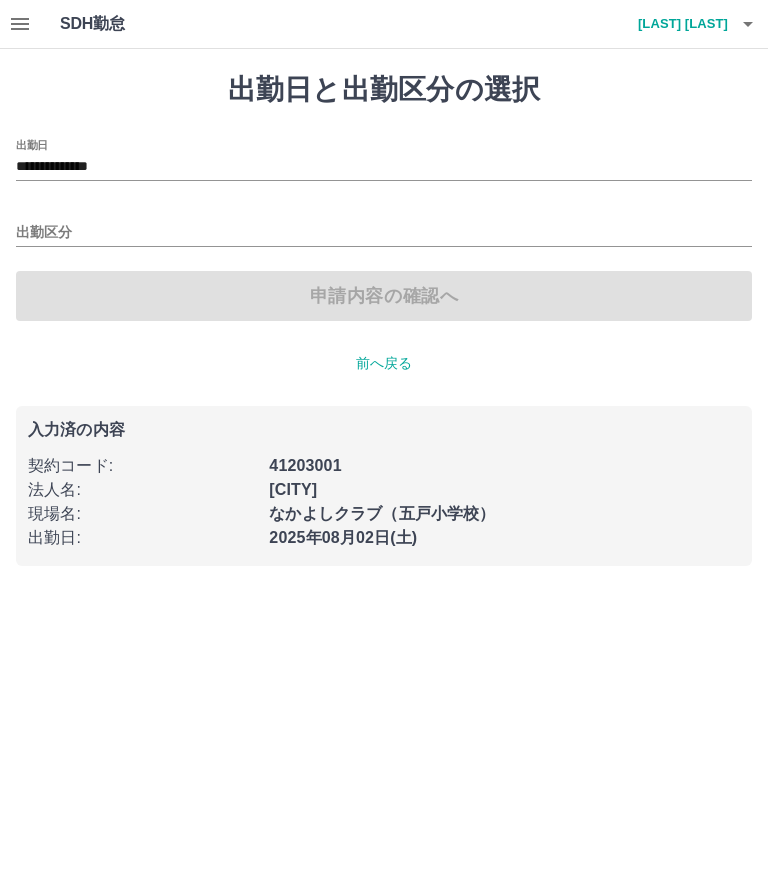 click on "**********" at bounding box center [384, 167] 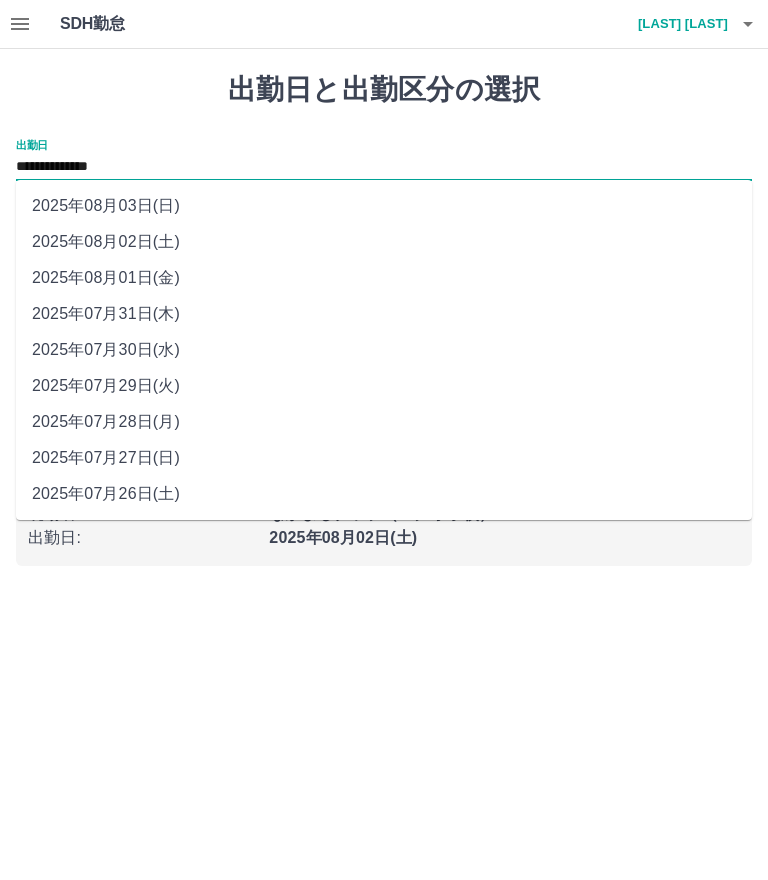 click on "2025年08月03日(日)" at bounding box center (384, 206) 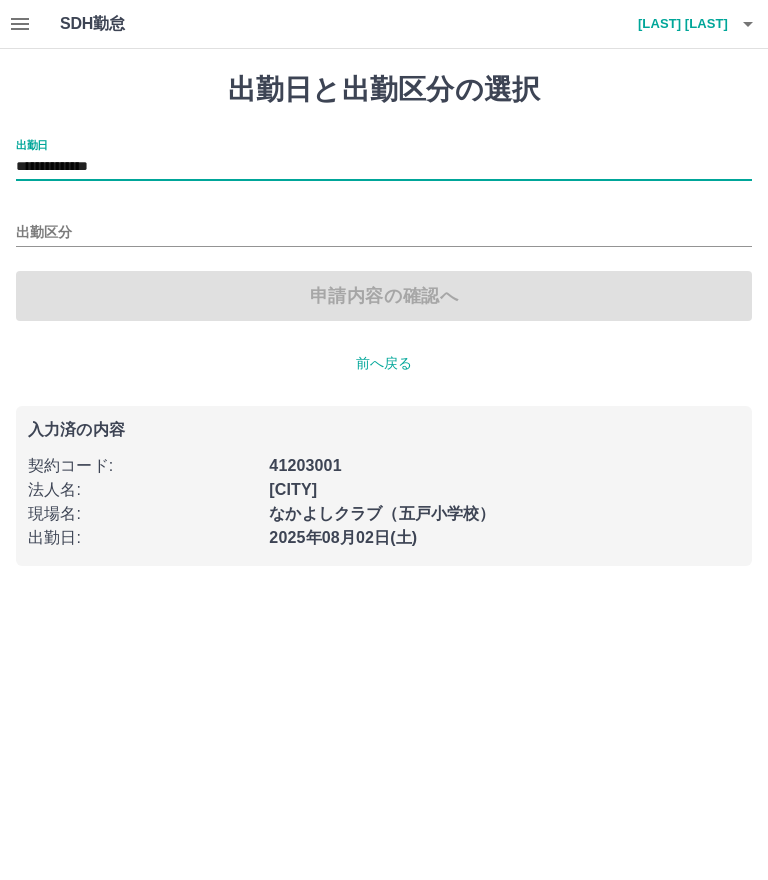 click on "出勤区分" at bounding box center (384, 233) 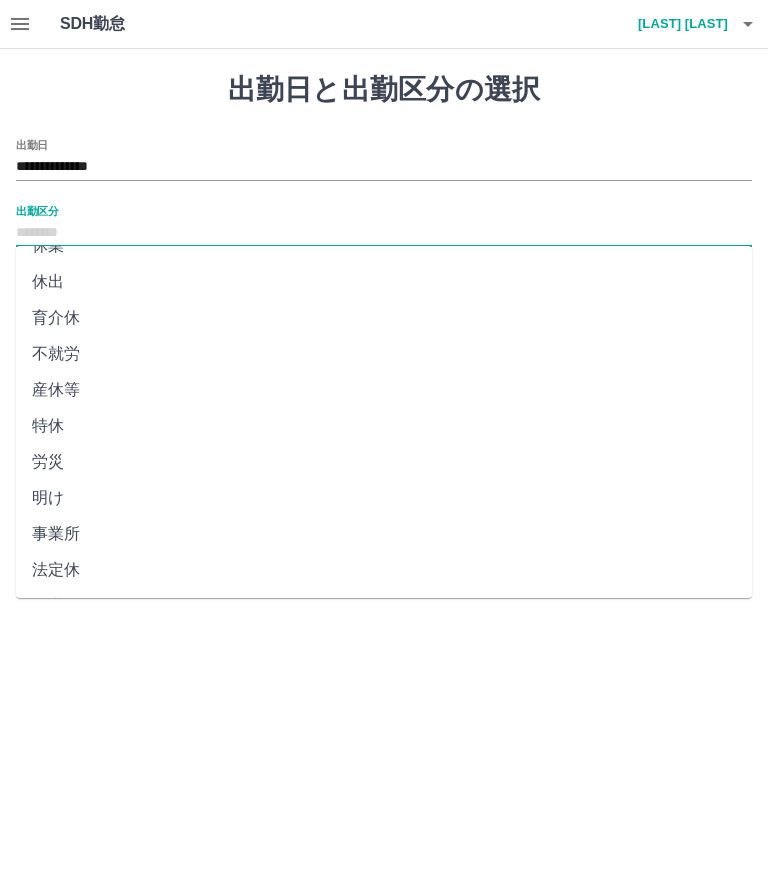 scroll, scrollTop: 276, scrollLeft: 0, axis: vertical 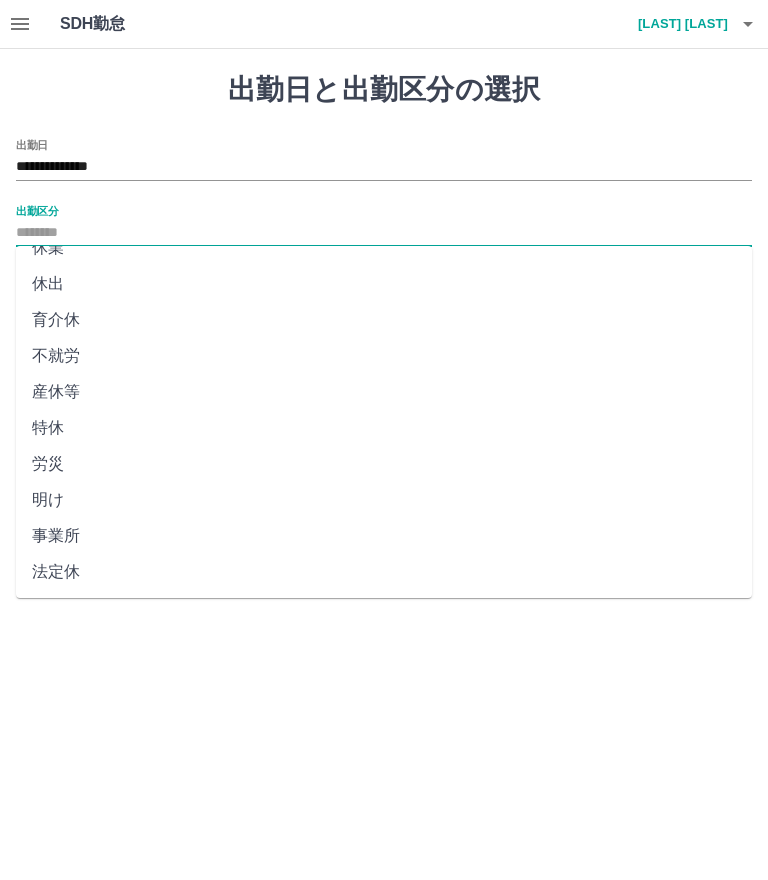 click on "法定休" at bounding box center (384, 572) 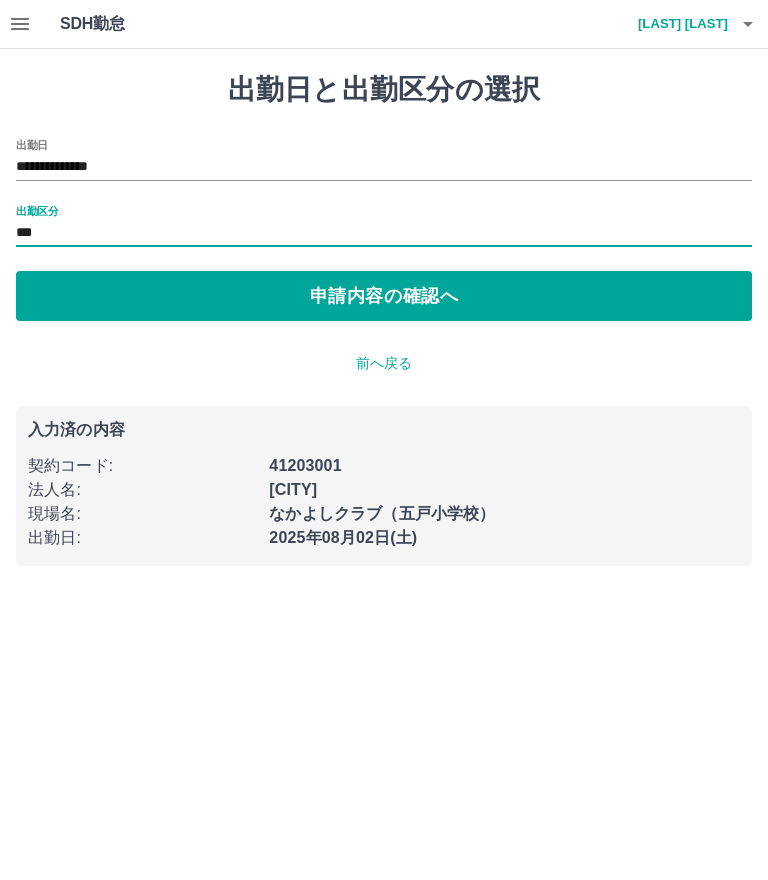 click on "申請内容の確認へ" at bounding box center [384, 296] 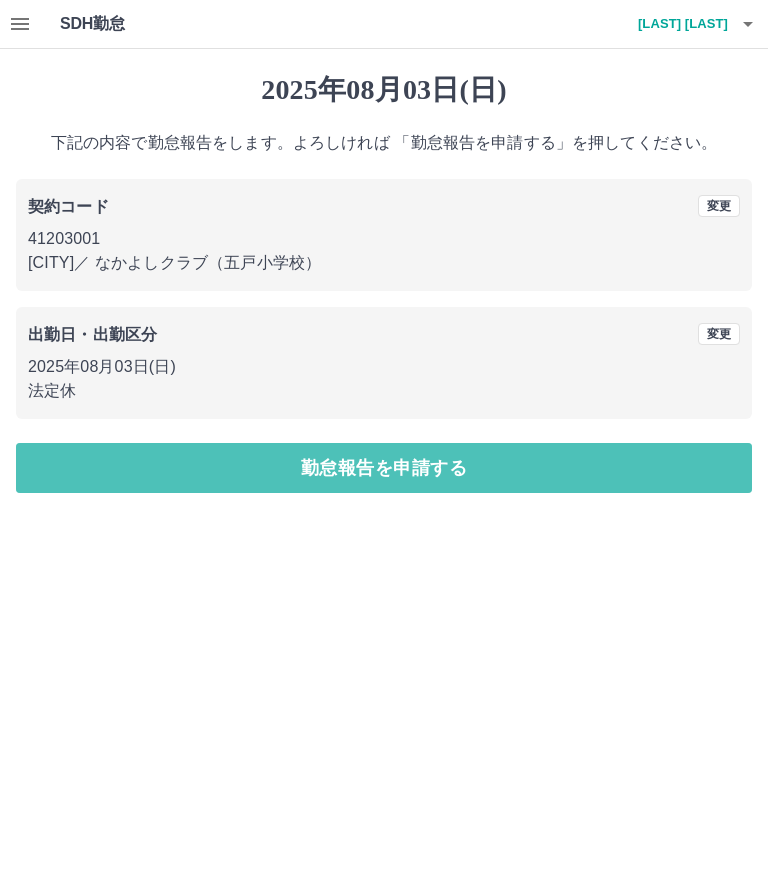 click on "勤怠報告を申請する" at bounding box center [384, 468] 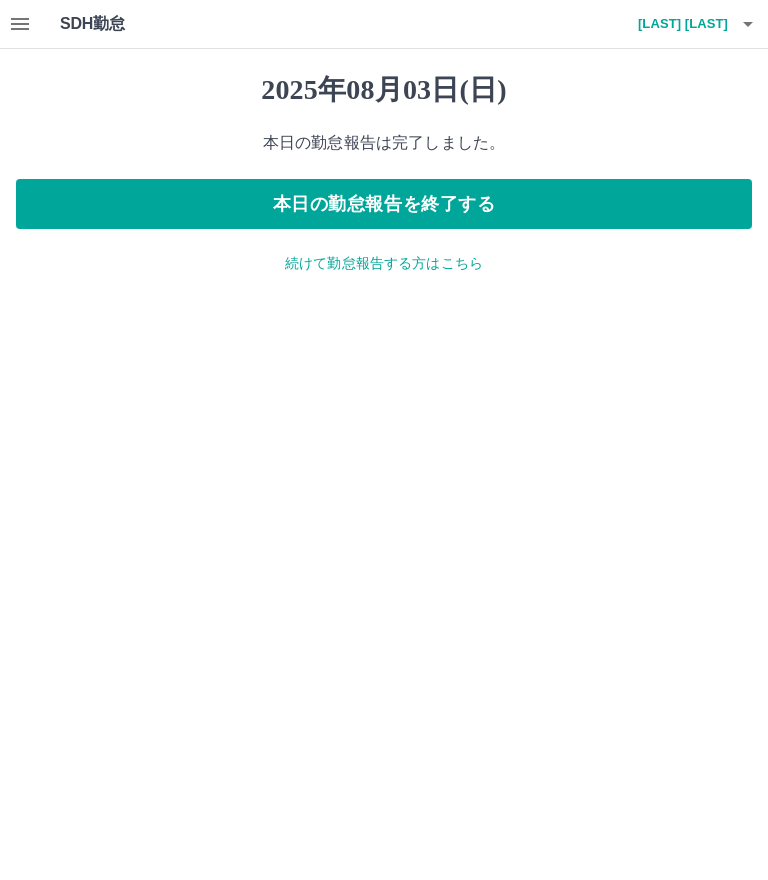 click on "本日の勤怠報告を終了する" at bounding box center [384, 204] 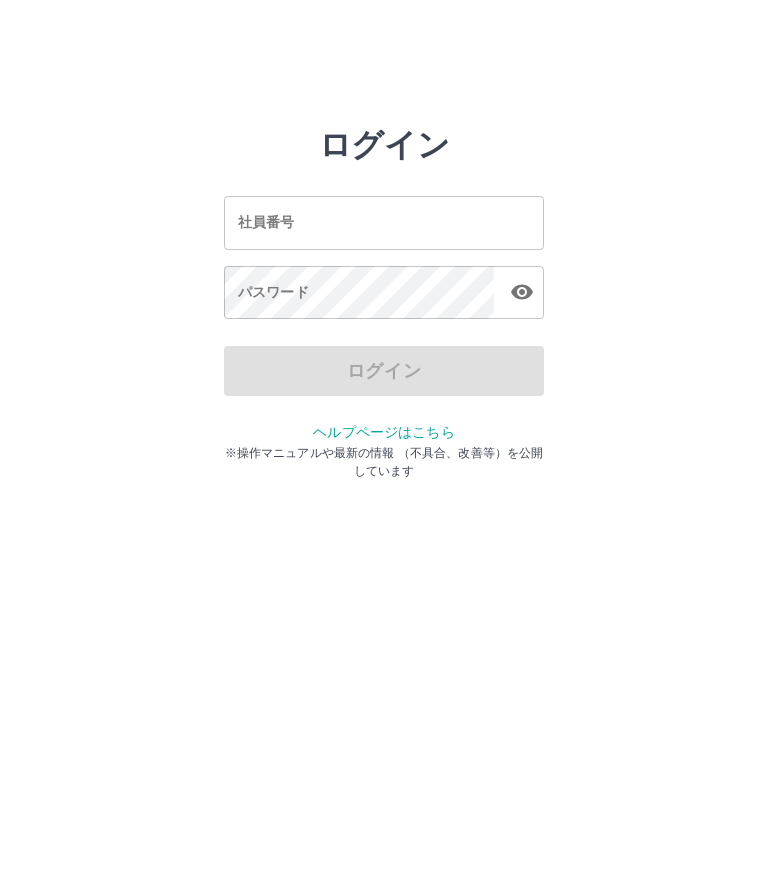 scroll, scrollTop: 0, scrollLeft: 0, axis: both 